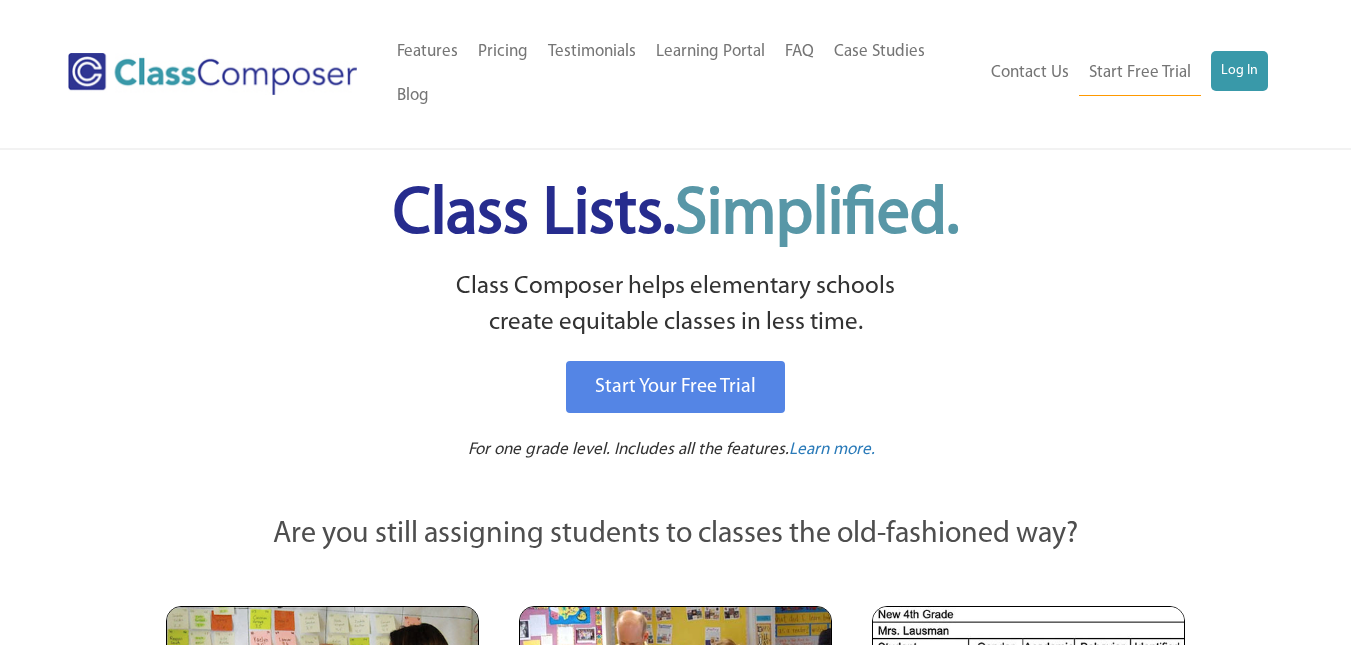 scroll, scrollTop: 0, scrollLeft: 0, axis: both 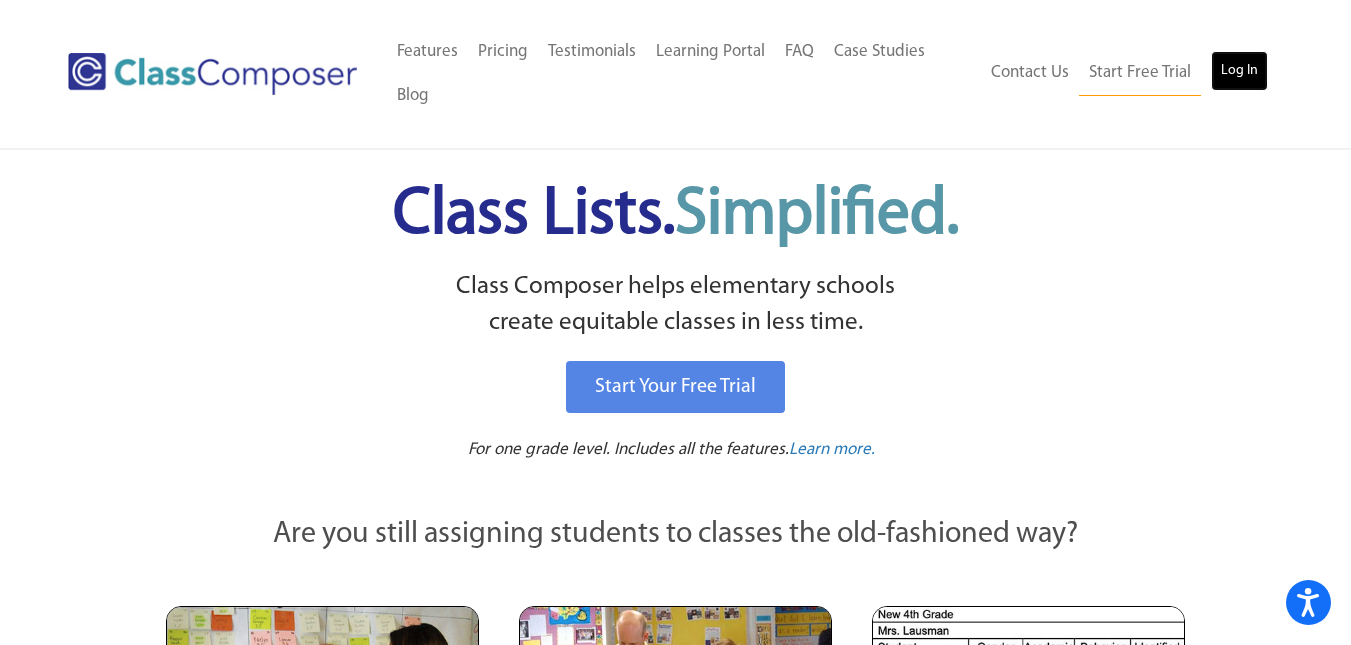click on "Log In" at bounding box center (1239, 71) 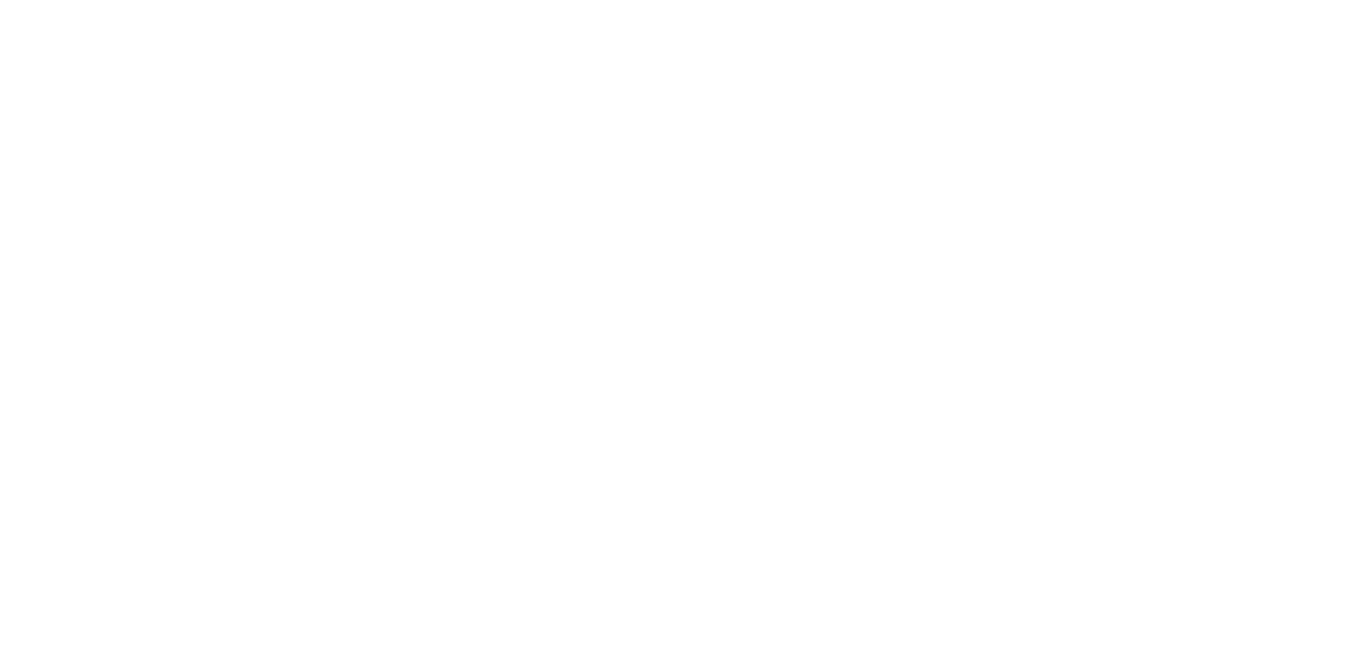scroll, scrollTop: 0, scrollLeft: 0, axis: both 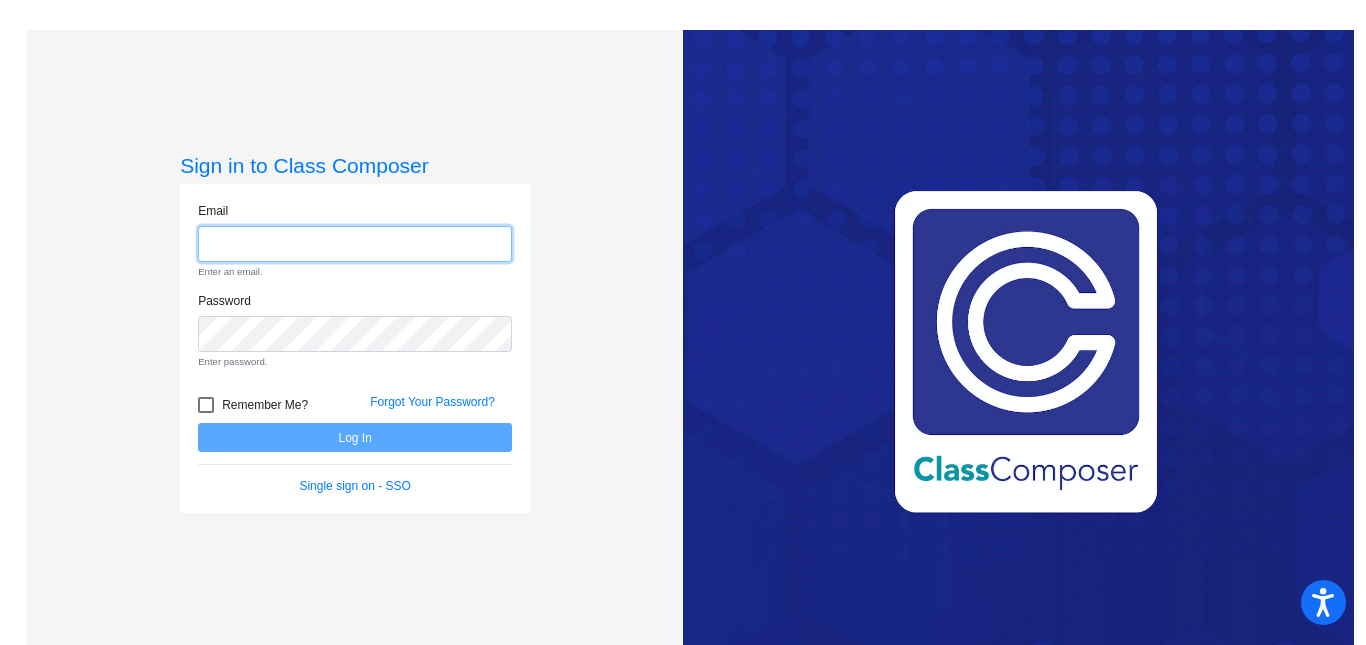type on "ksitzer@qcusd.org" 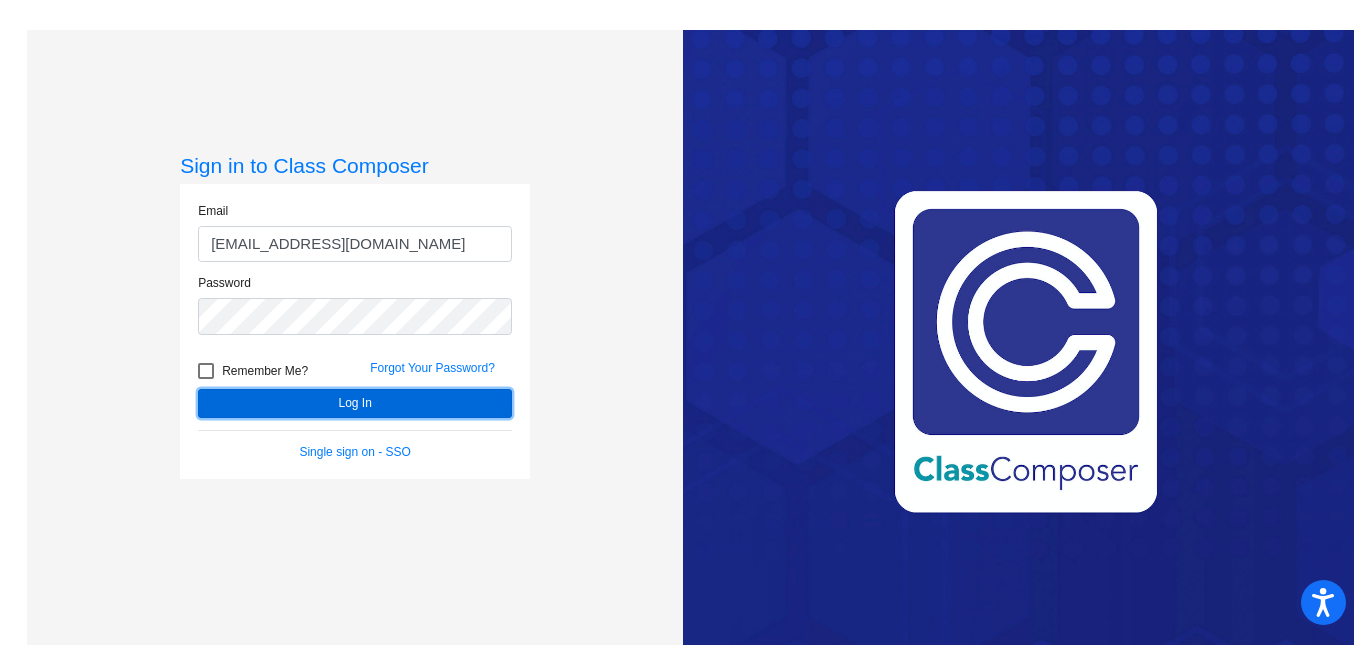 click on "Email ksitzer@qcusd.org Password   Remember Me? Forgot Your Password?  Log In   Single sign on - SSO" 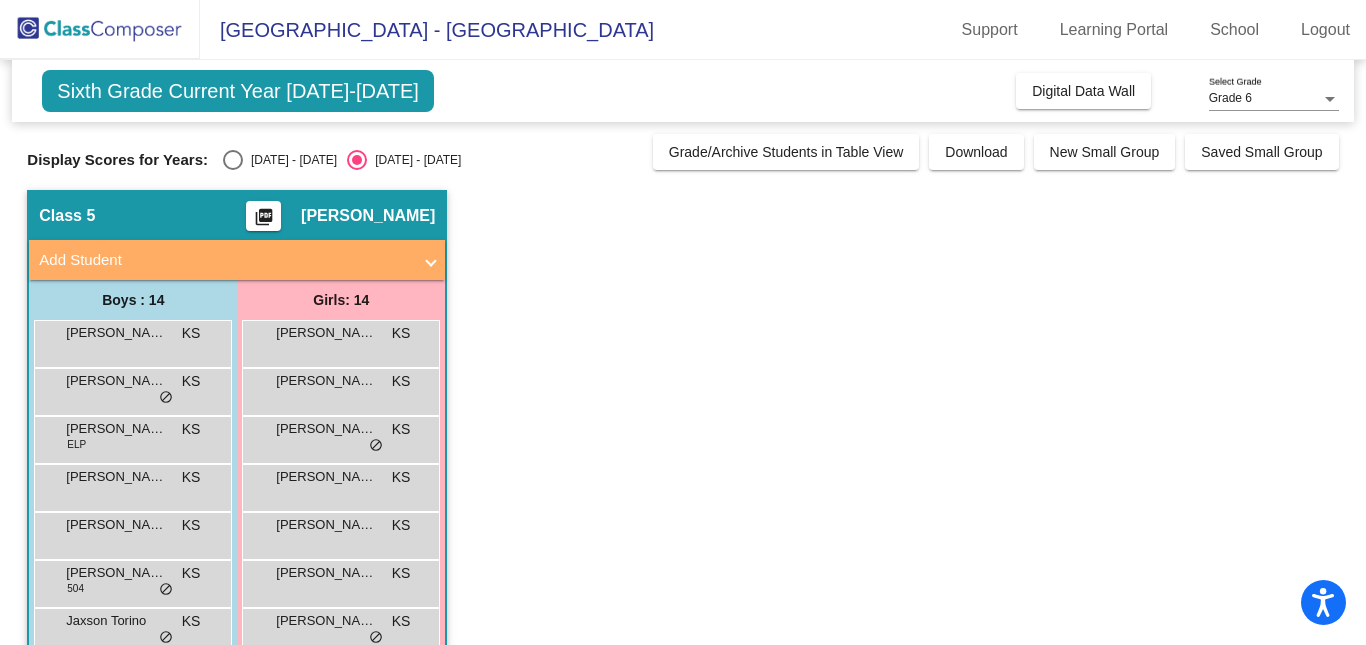 click at bounding box center (233, 160) 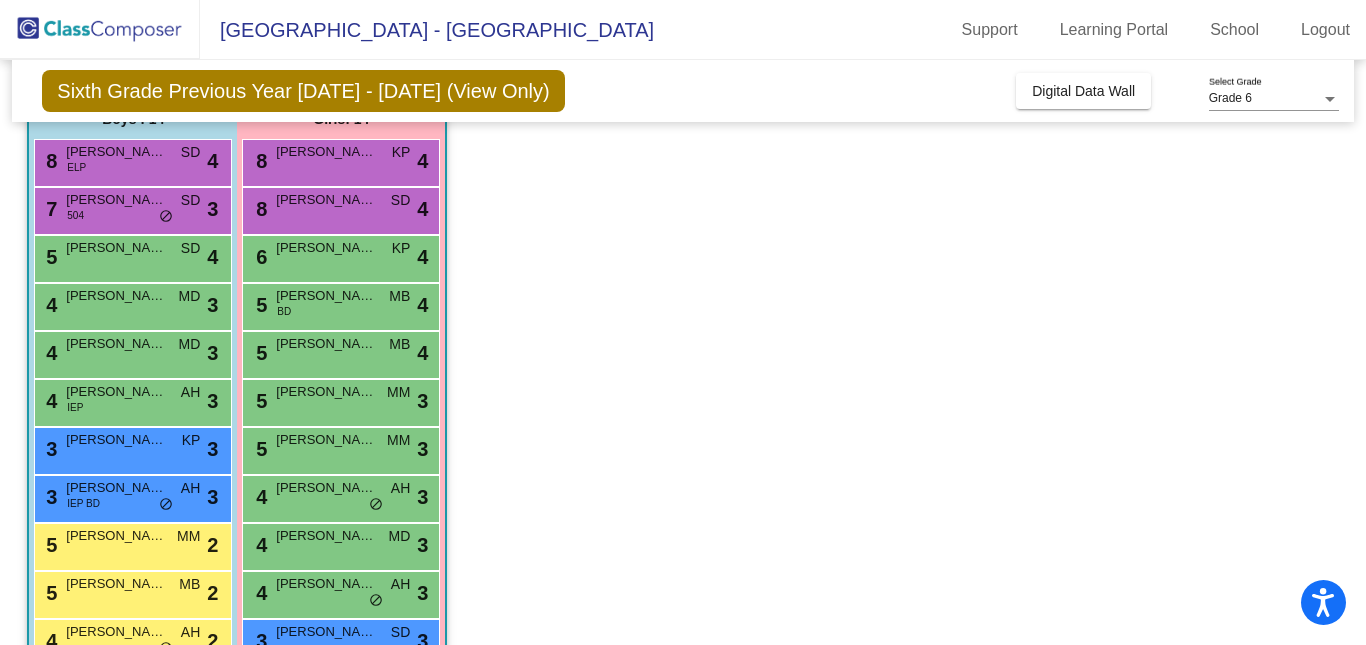 scroll, scrollTop: 186, scrollLeft: 0, axis: vertical 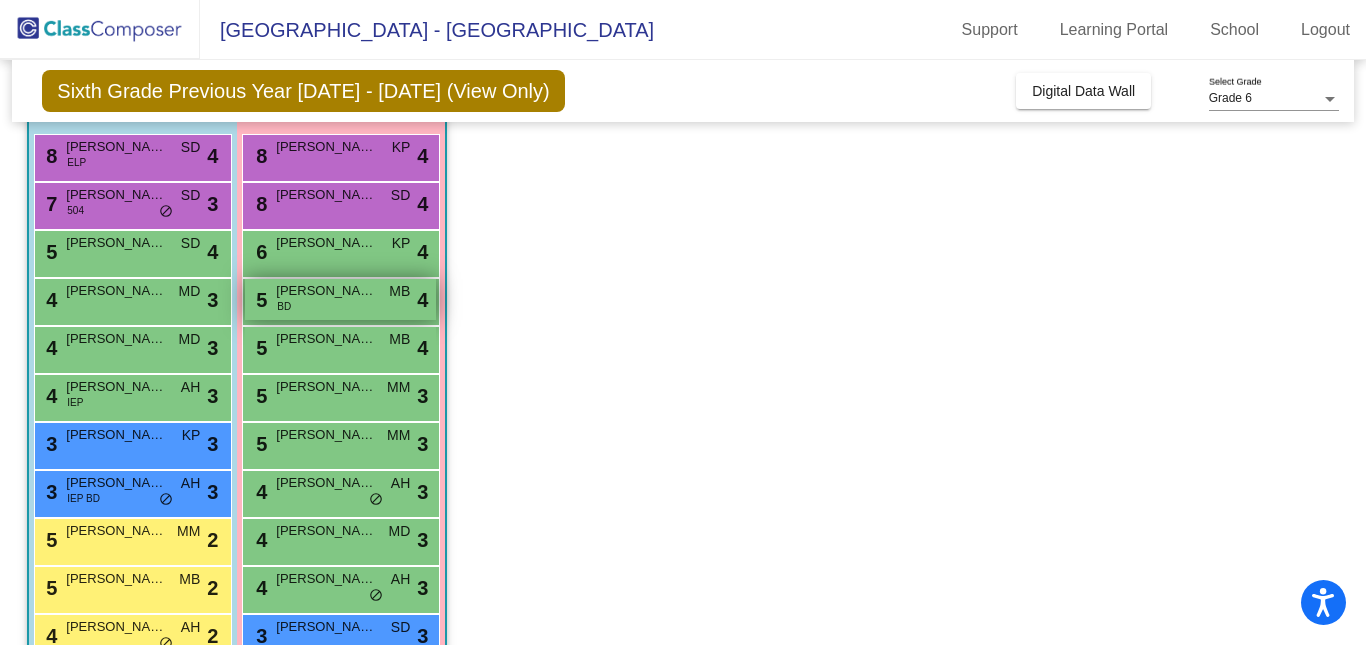 click on "5 Knoelle James BD MB lock do_not_disturb_alt 4" at bounding box center (340, 299) 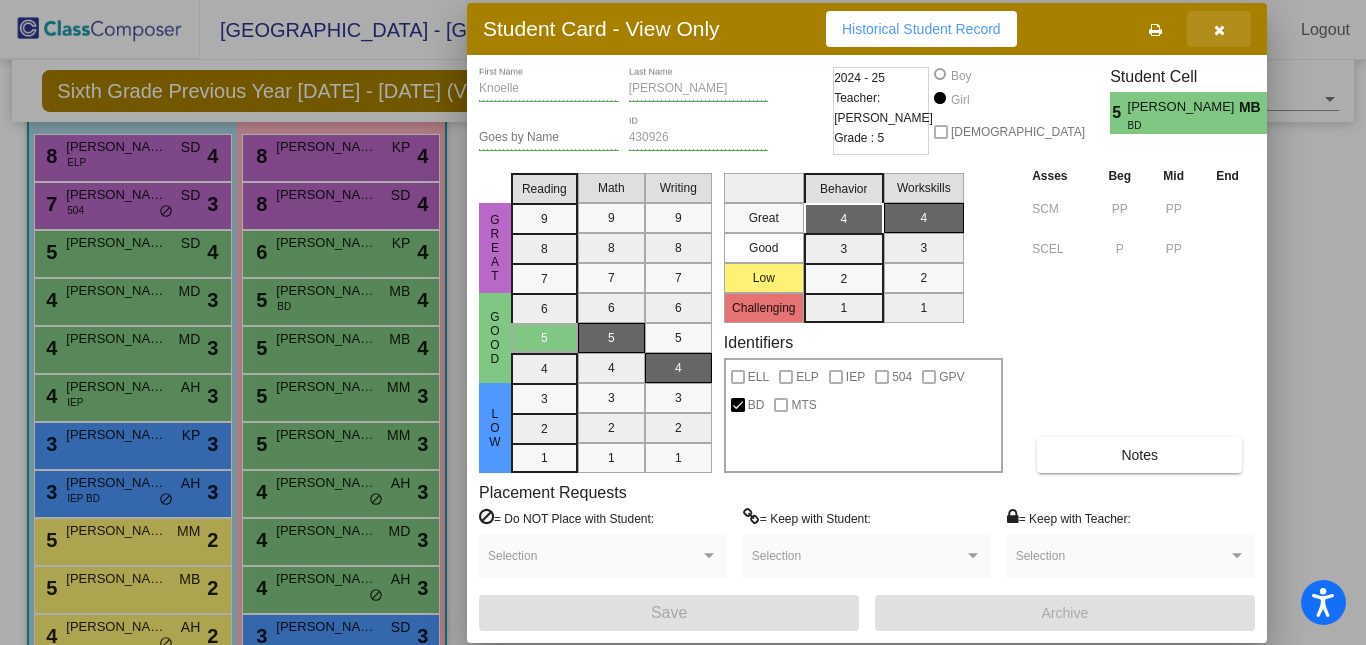 click at bounding box center [1219, 30] 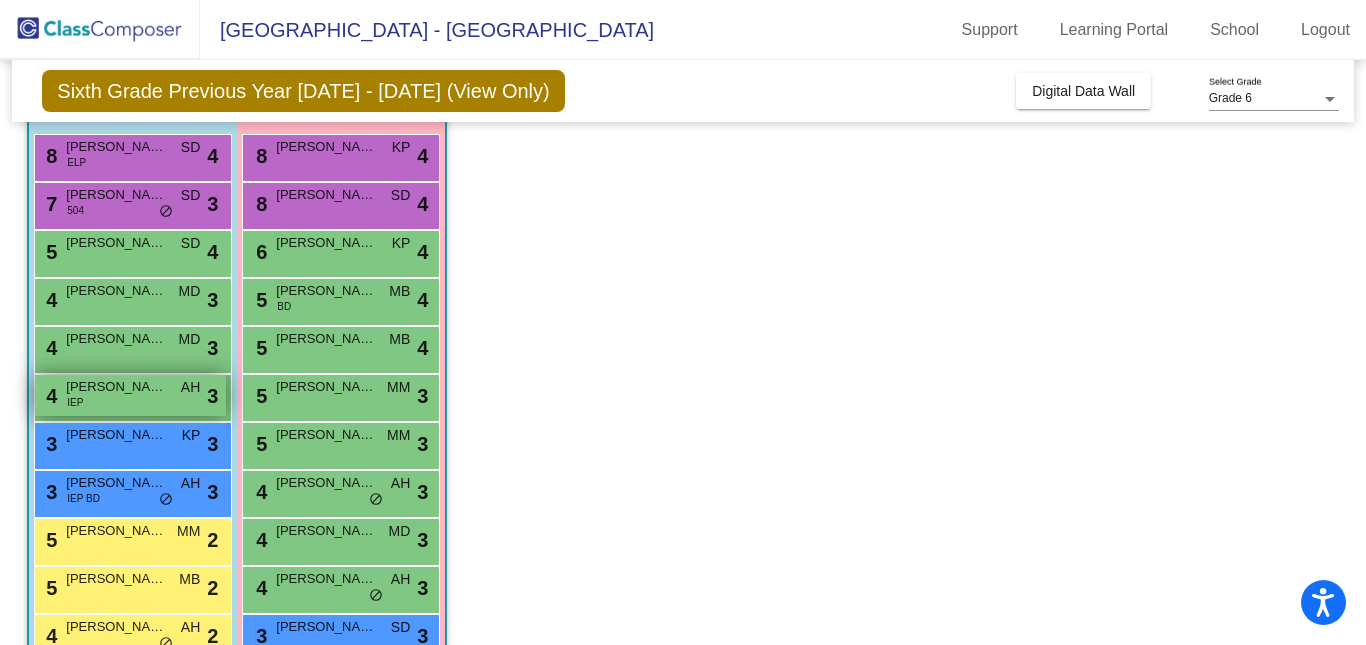 click on "4 Paxton Marrs IEP AH lock do_not_disturb_alt 3" at bounding box center [130, 395] 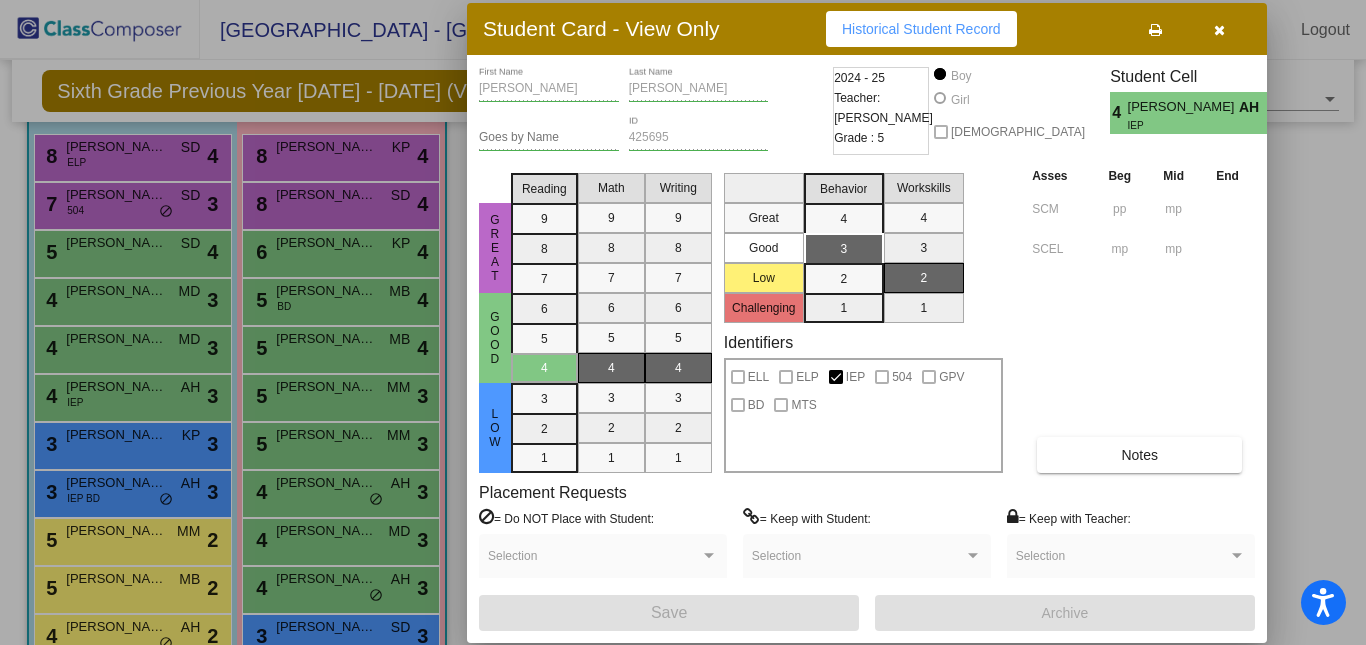 click at bounding box center [1219, 30] 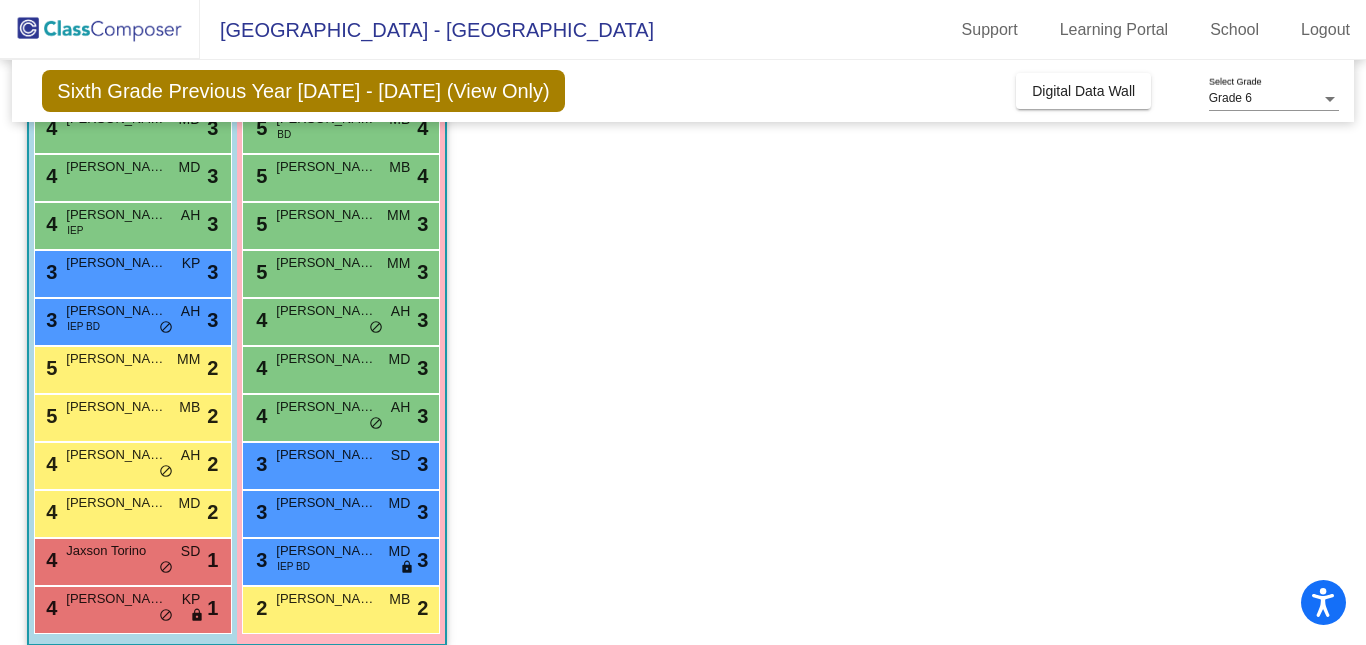 scroll, scrollTop: 379, scrollLeft: 0, axis: vertical 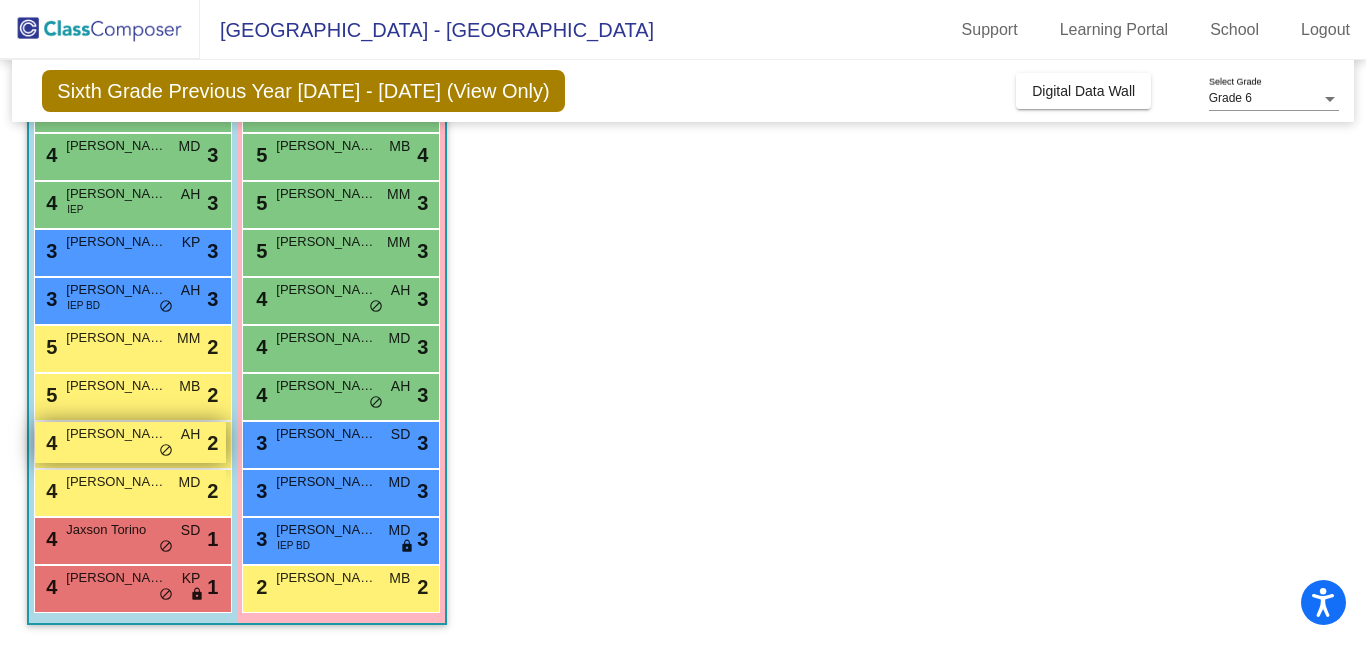 click on "4 Angelo Micaletti AH lock do_not_disturb_alt 2" at bounding box center [130, 442] 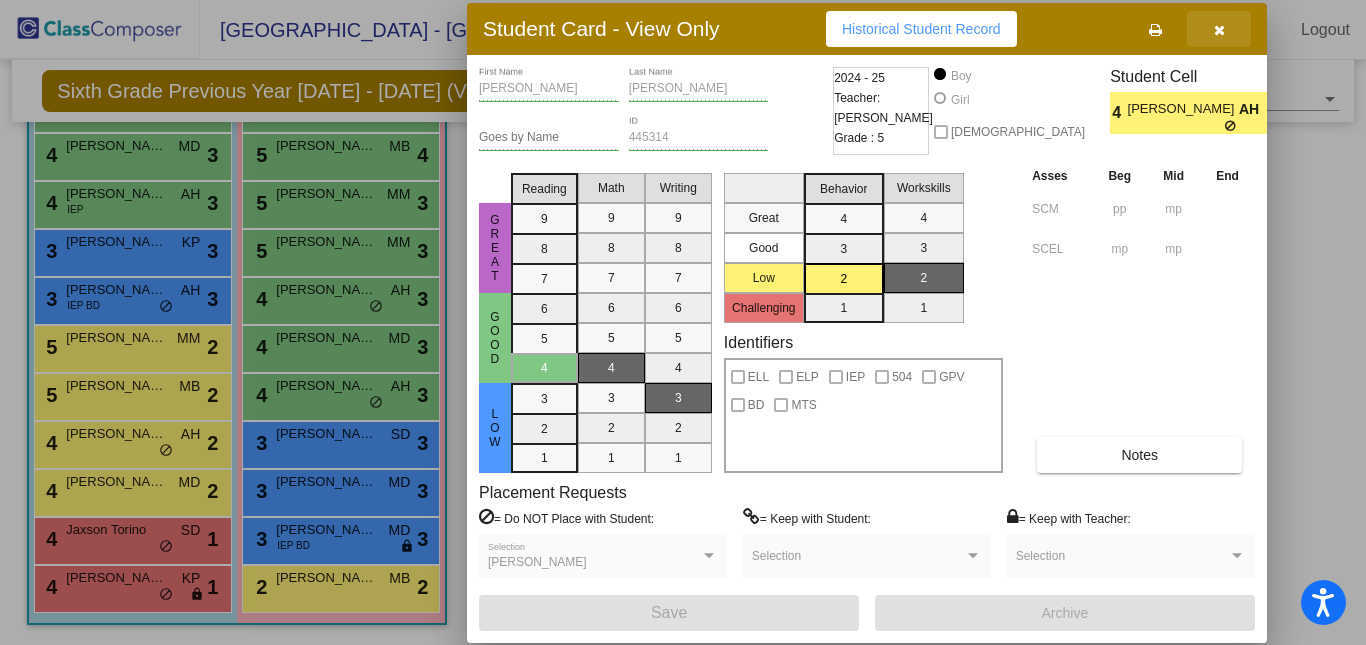 click at bounding box center (1219, 30) 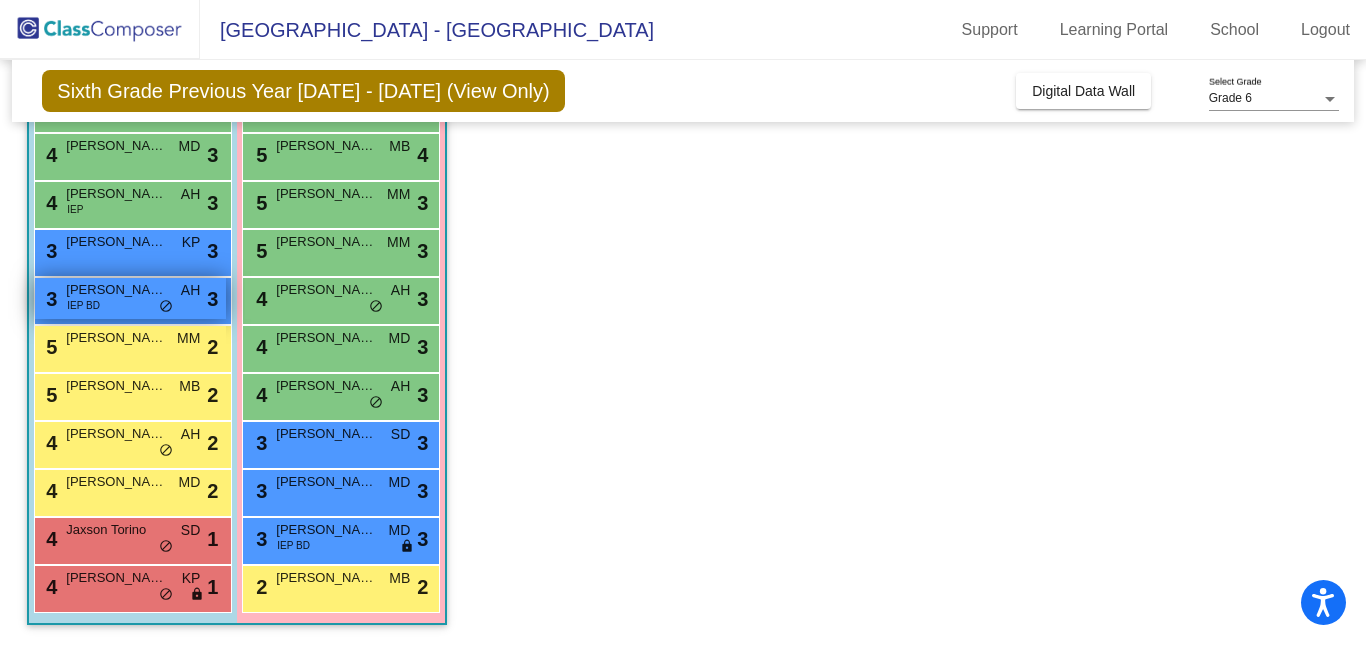 click on "IEP BD" at bounding box center [83, 305] 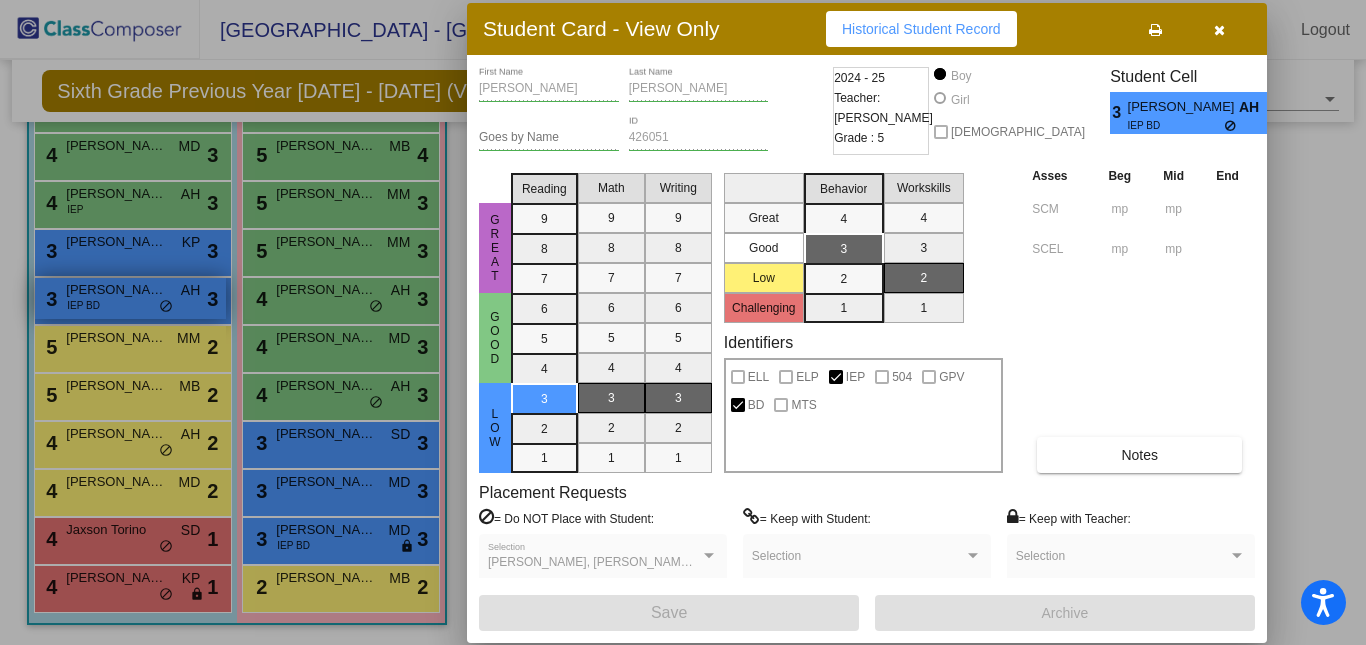 click at bounding box center [683, 322] 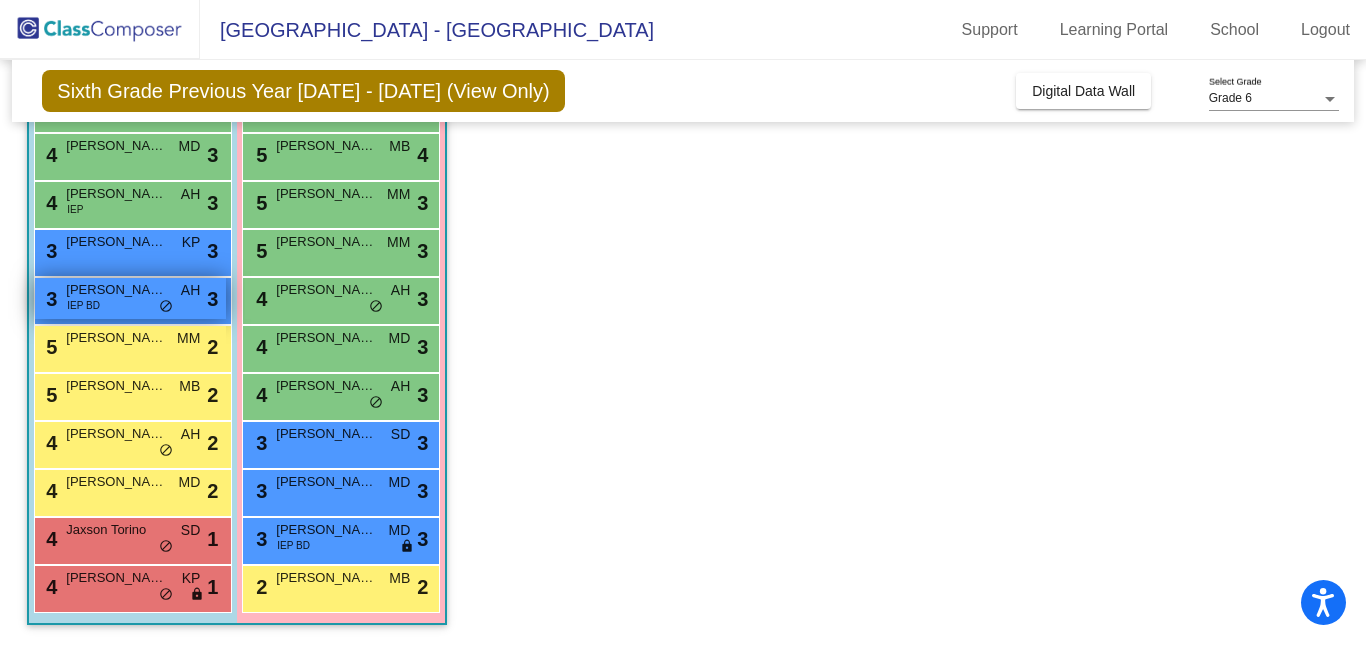click on "IEP BD" at bounding box center [83, 305] 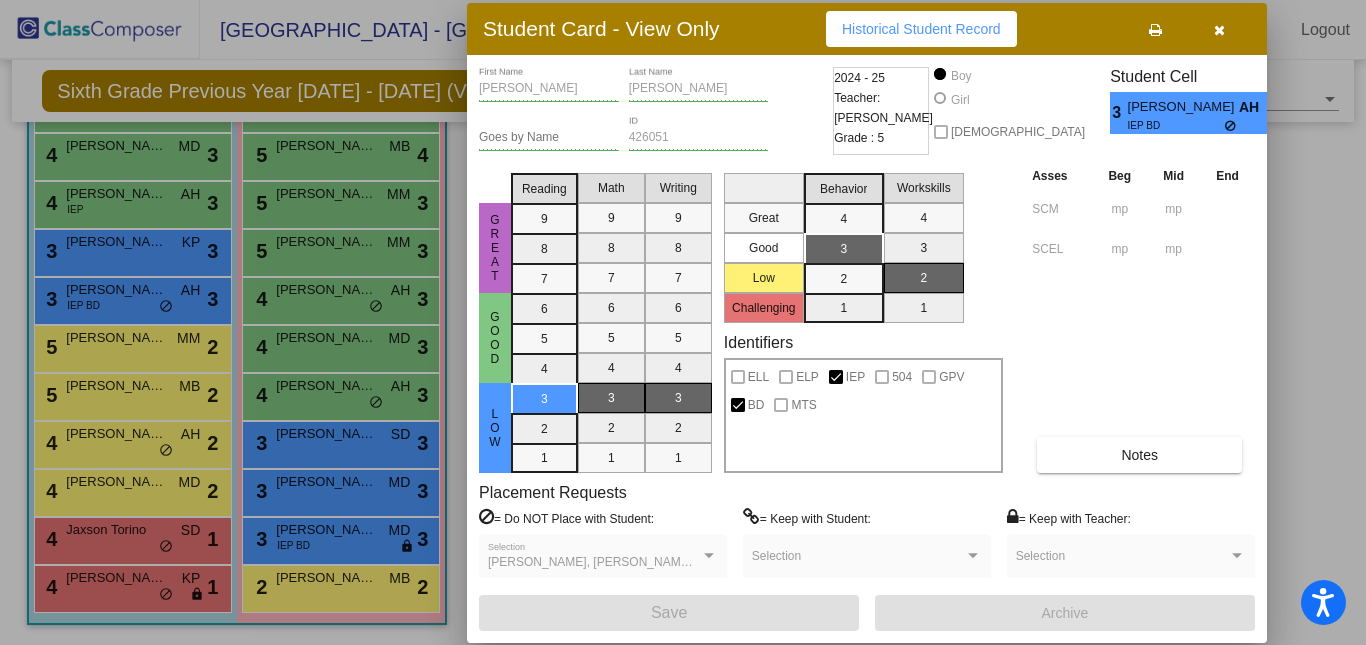 click at bounding box center (1219, 30) 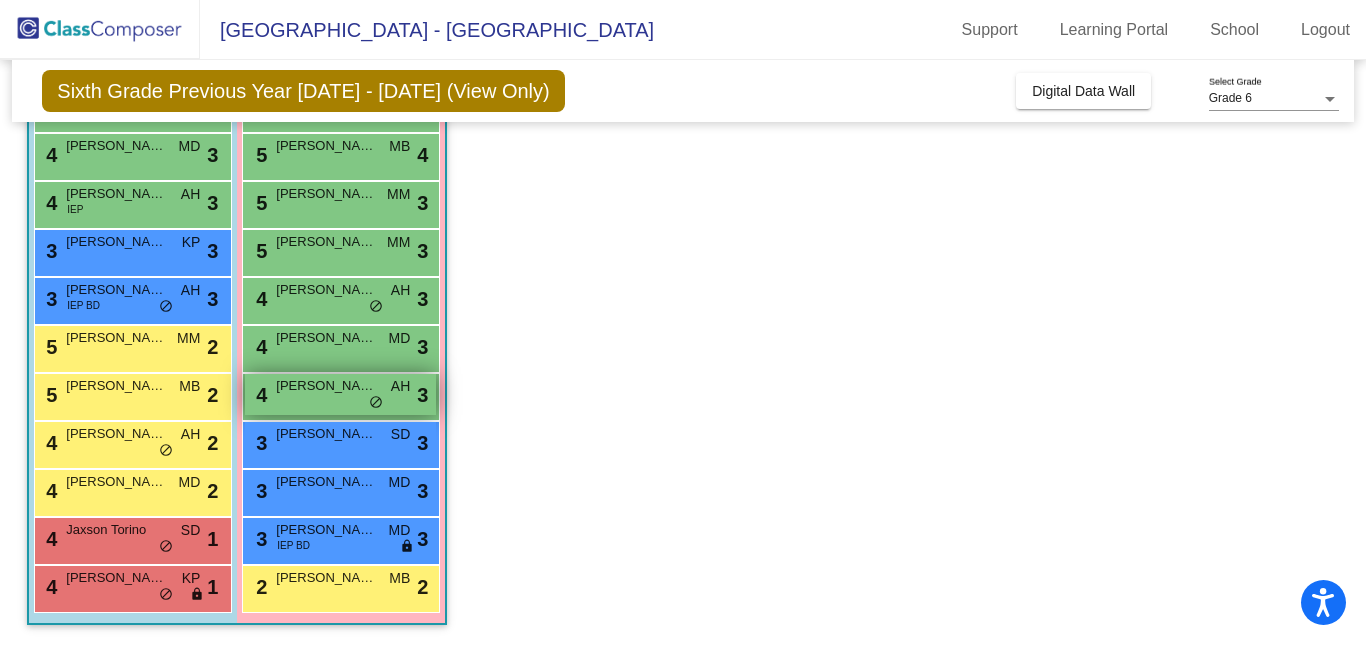 click on "Khloe Gunderson" at bounding box center (326, 386) 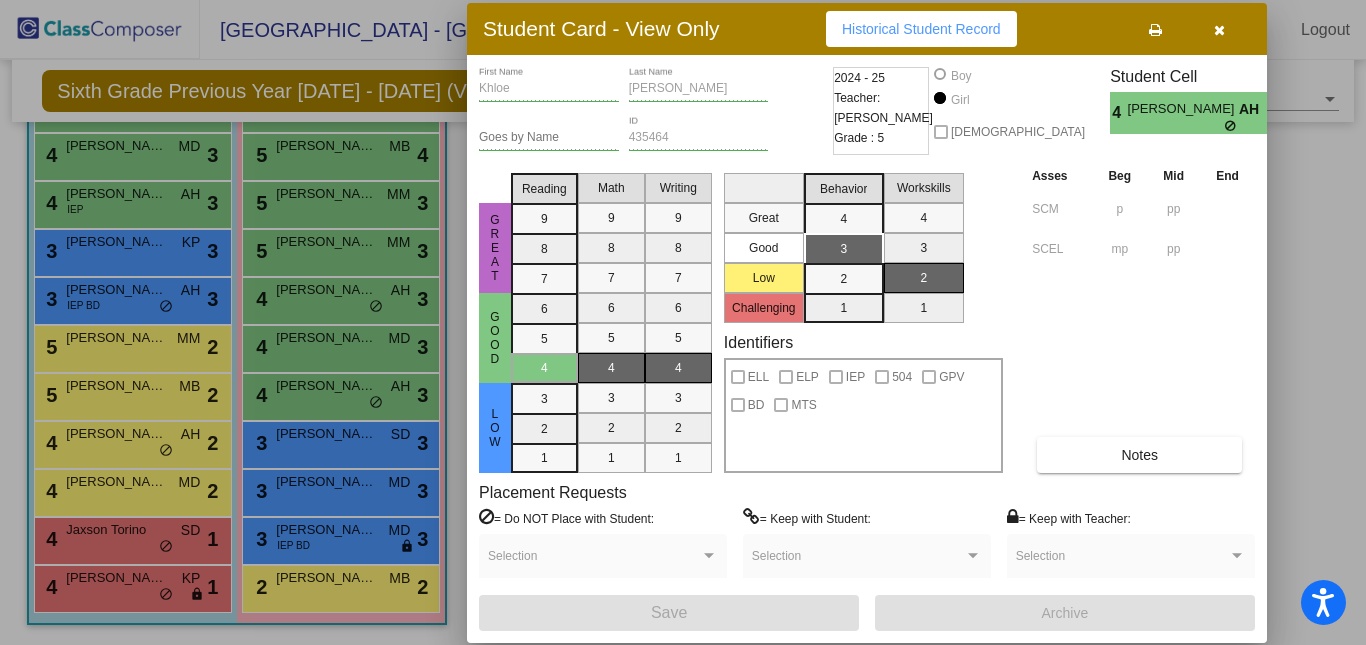 click at bounding box center [1219, 29] 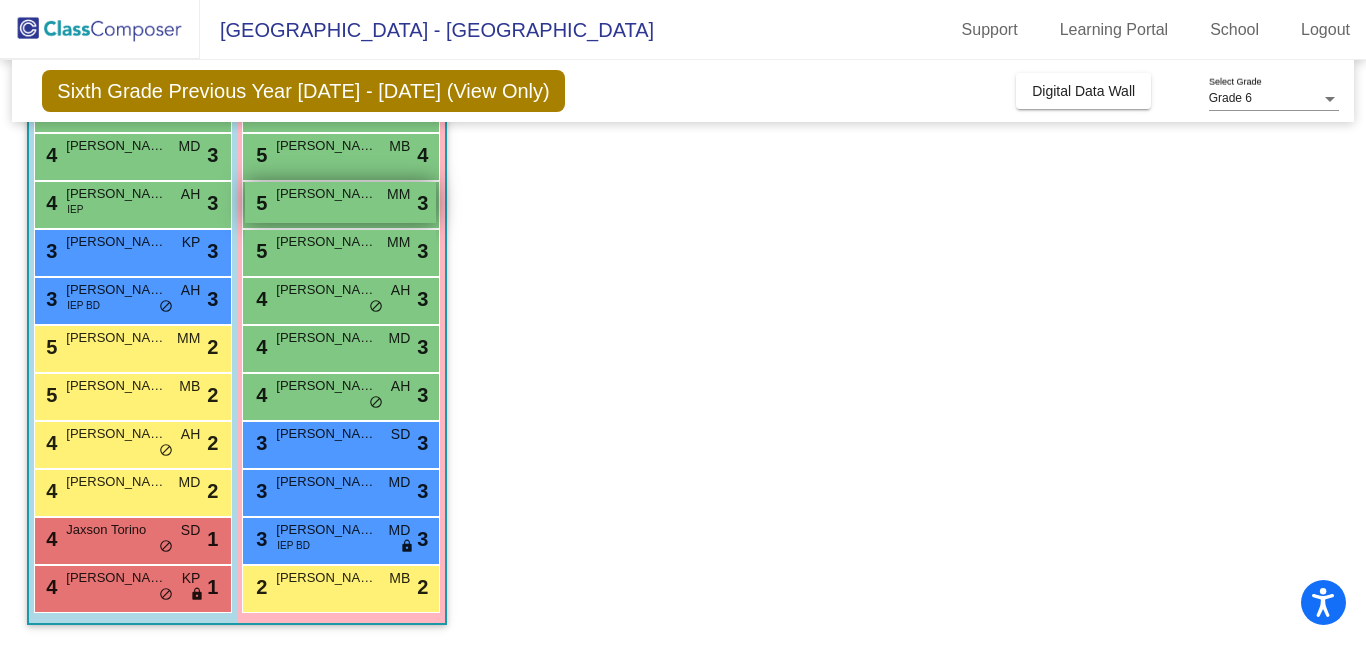 click on "5 Chloe Brown MM lock do_not_disturb_alt 3" at bounding box center [340, 202] 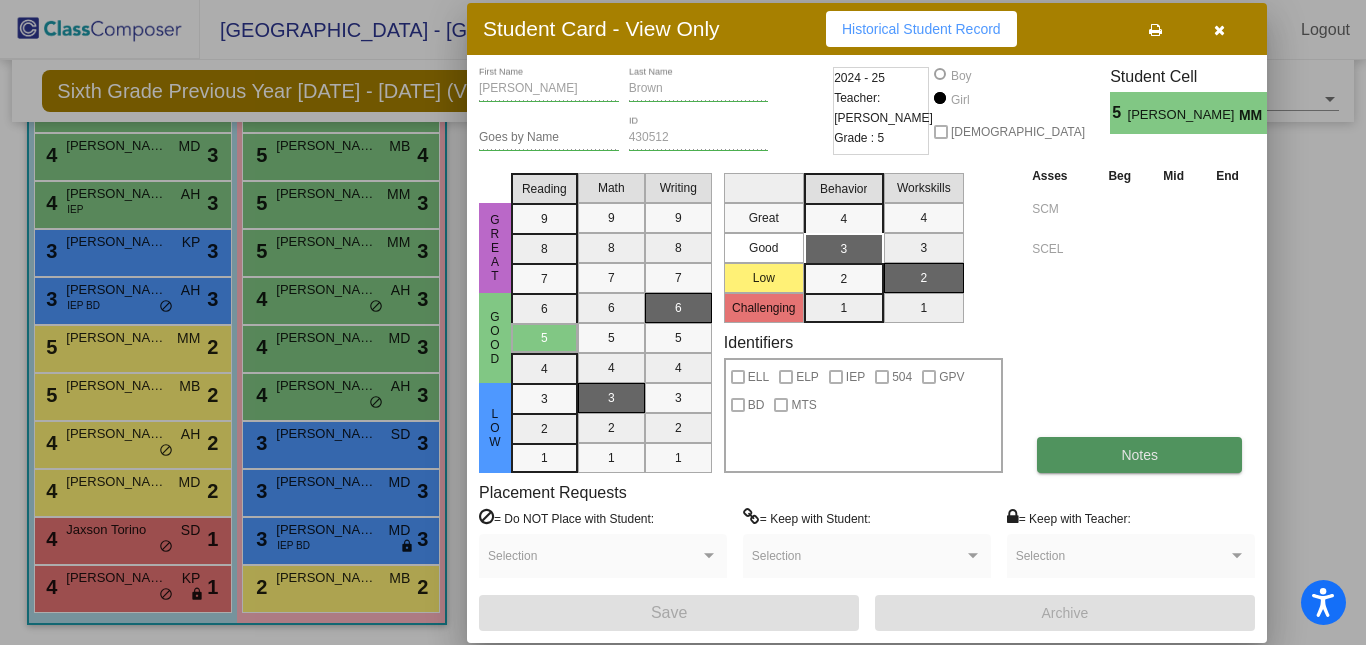 click on "Notes" at bounding box center [1139, 455] 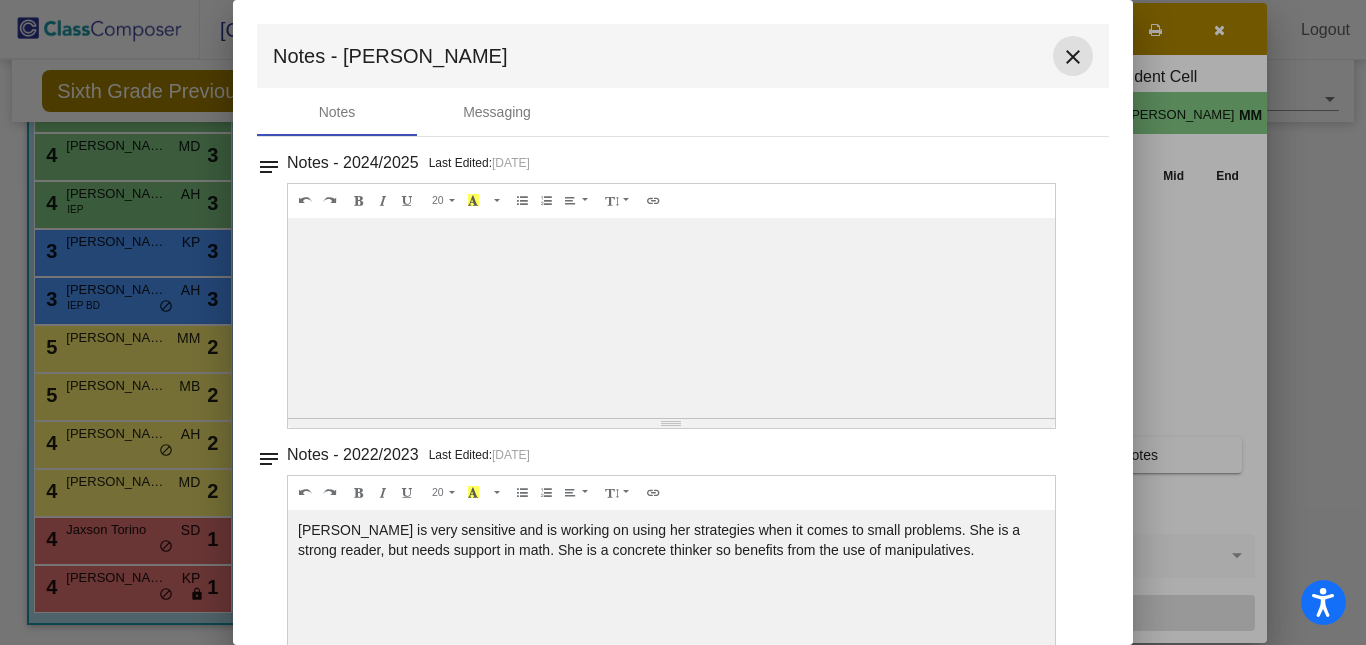 click on "close" at bounding box center [1073, 57] 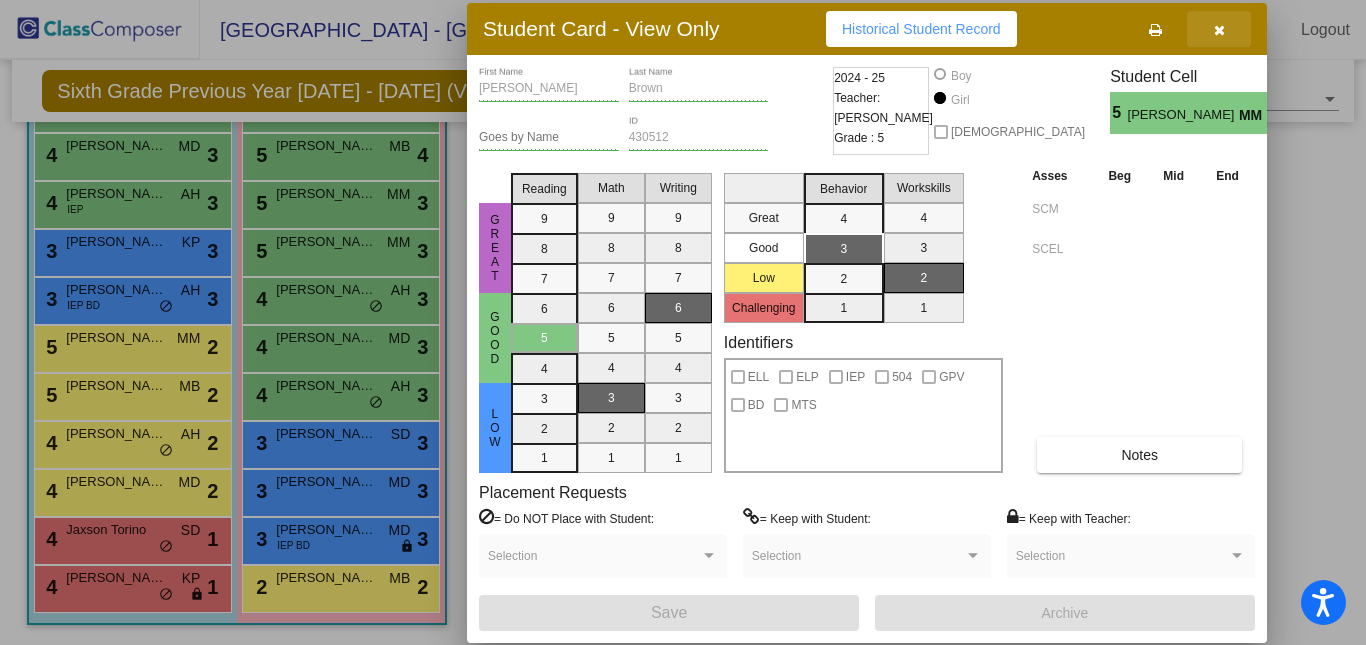 click at bounding box center [1219, 30] 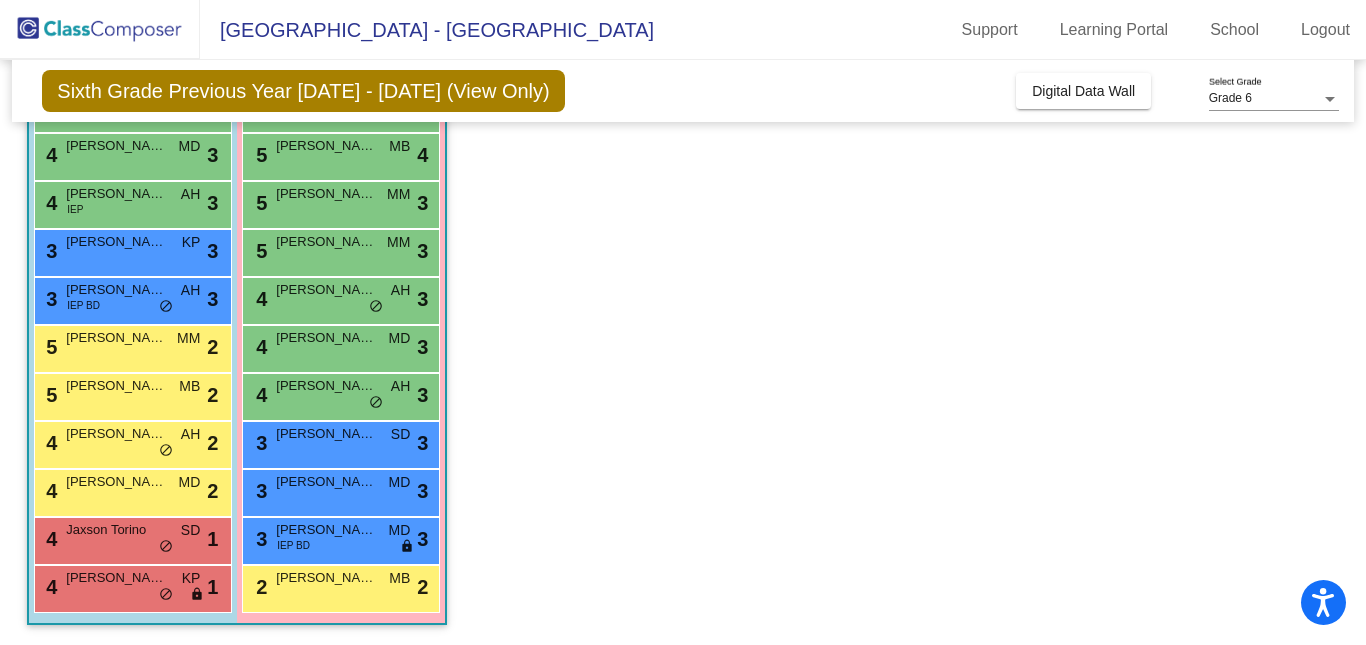 click on "Sixth Grade Previous Year 2024 - 2025 (View Only)" 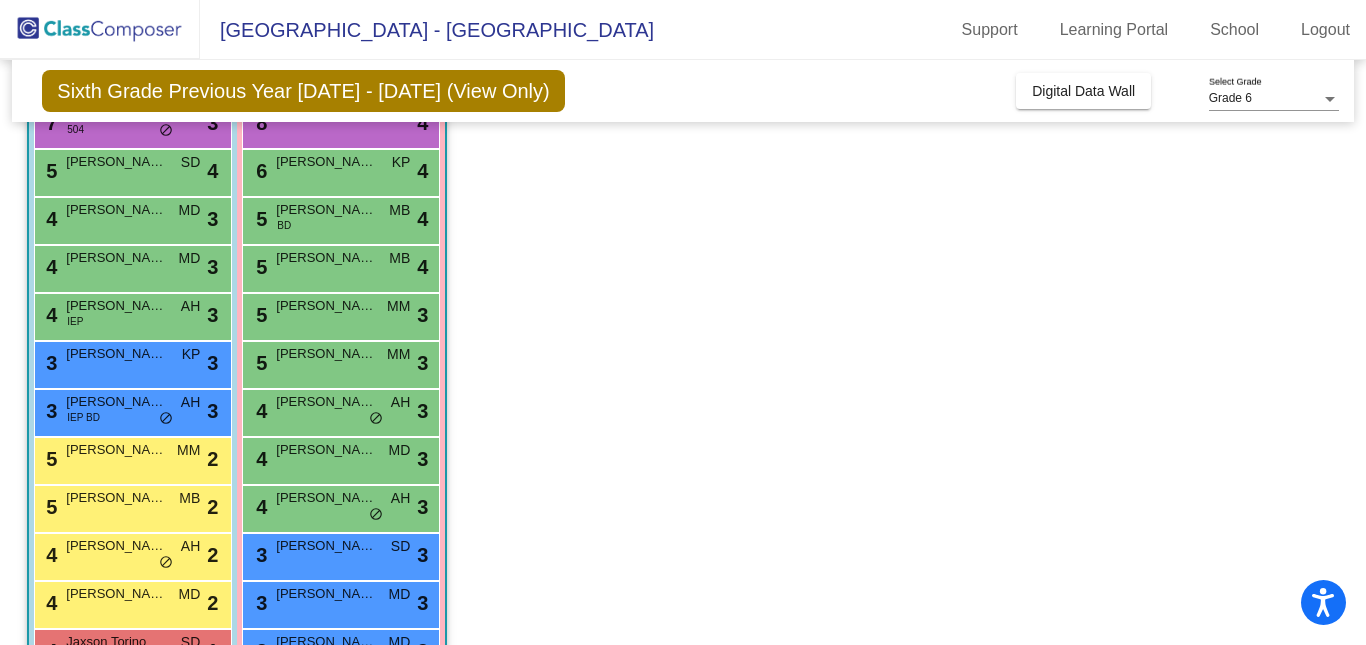 scroll, scrollTop: 265, scrollLeft: 0, axis: vertical 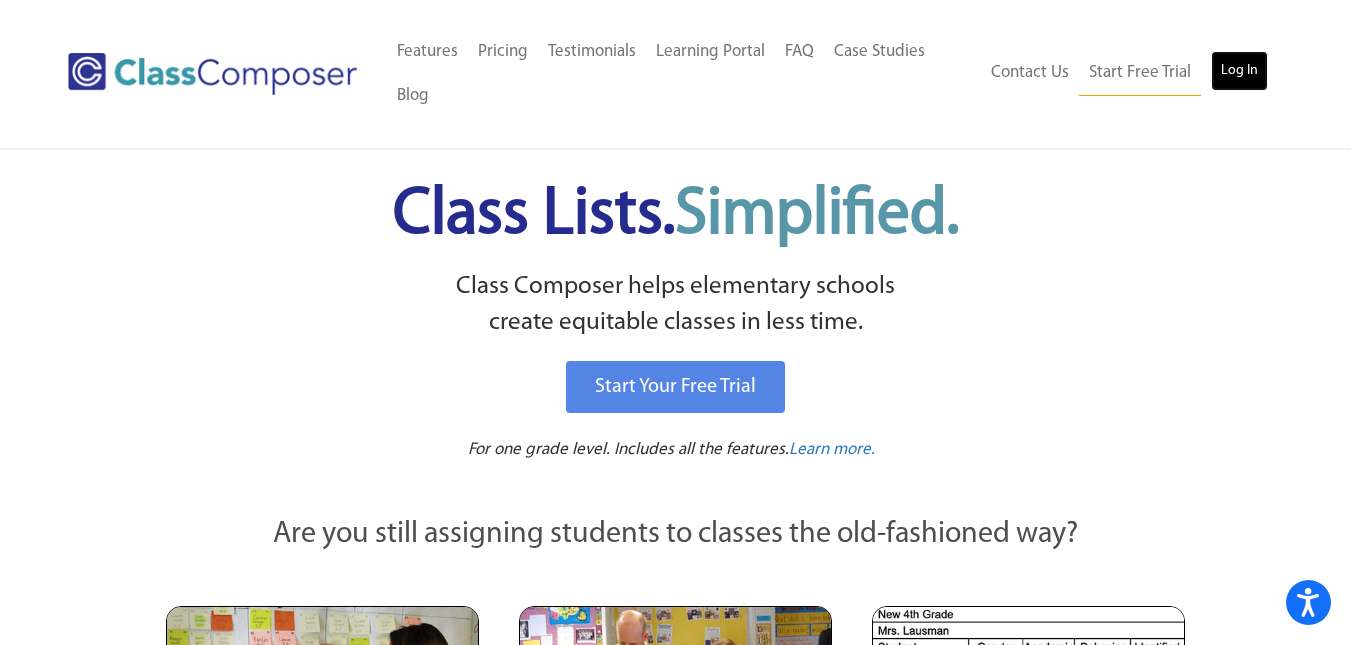 click on "Log In" at bounding box center [1239, 71] 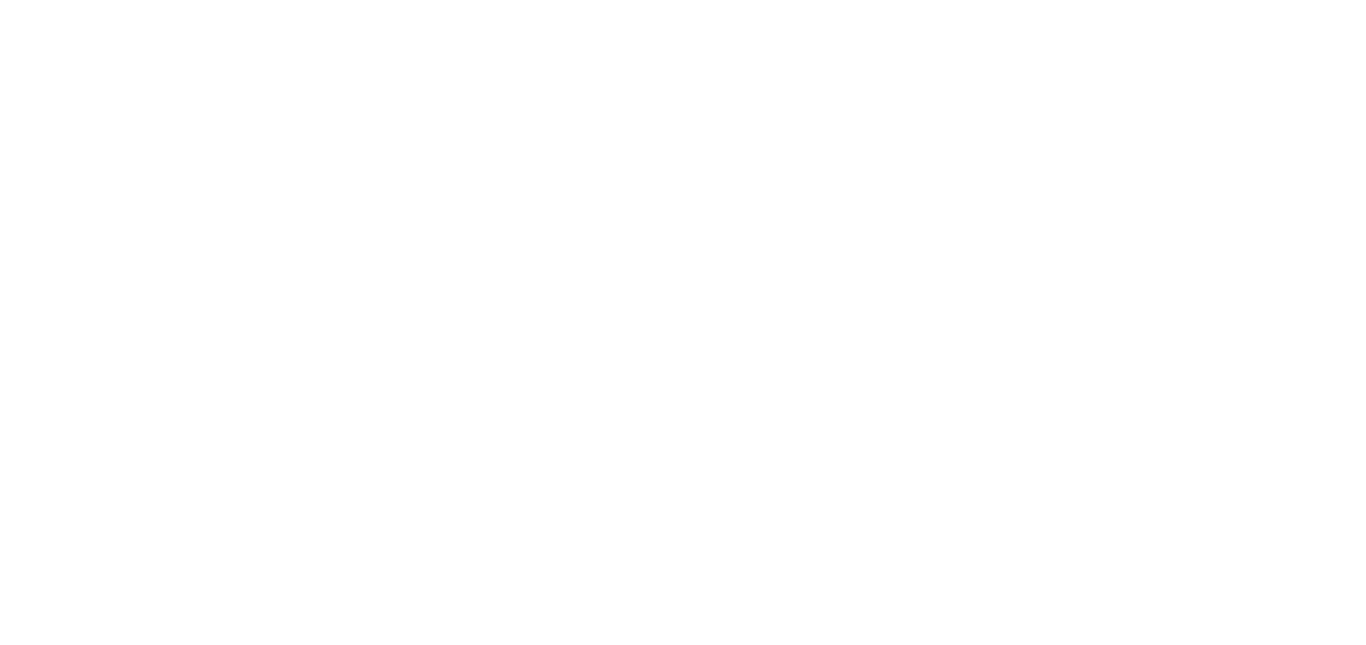 scroll, scrollTop: 0, scrollLeft: 0, axis: both 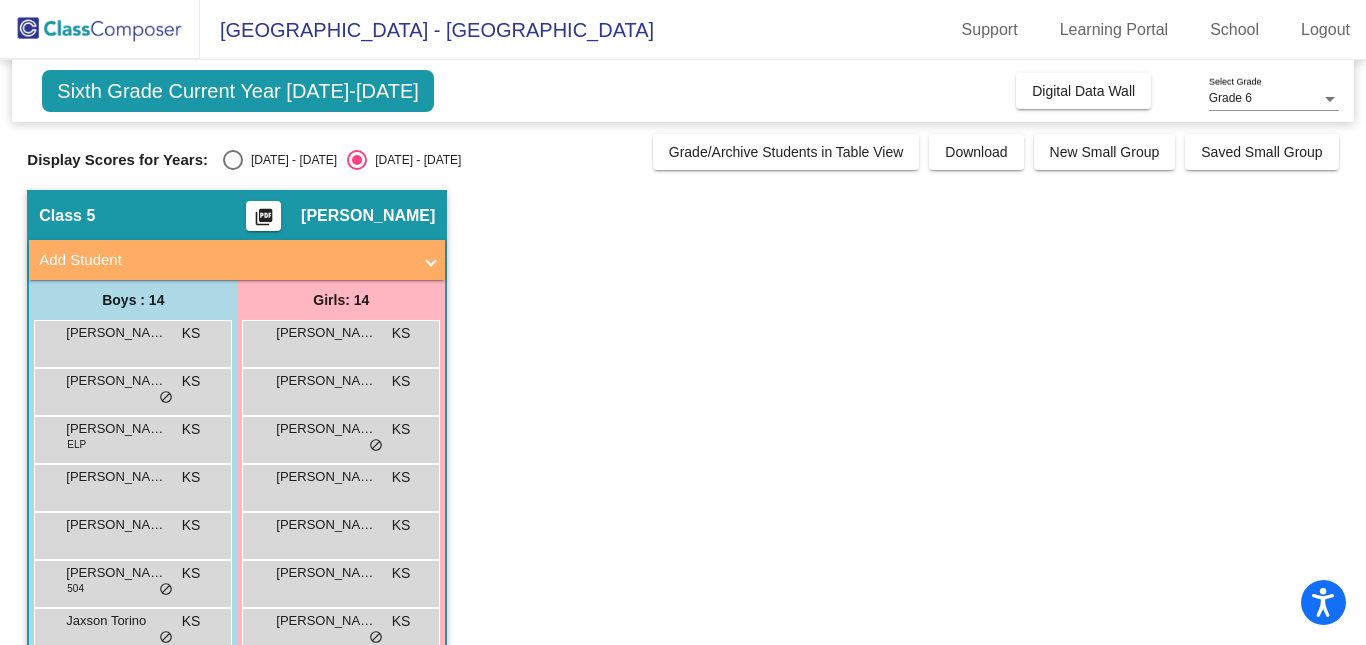 click on "Sixth Grade Current Year 2025-2026" 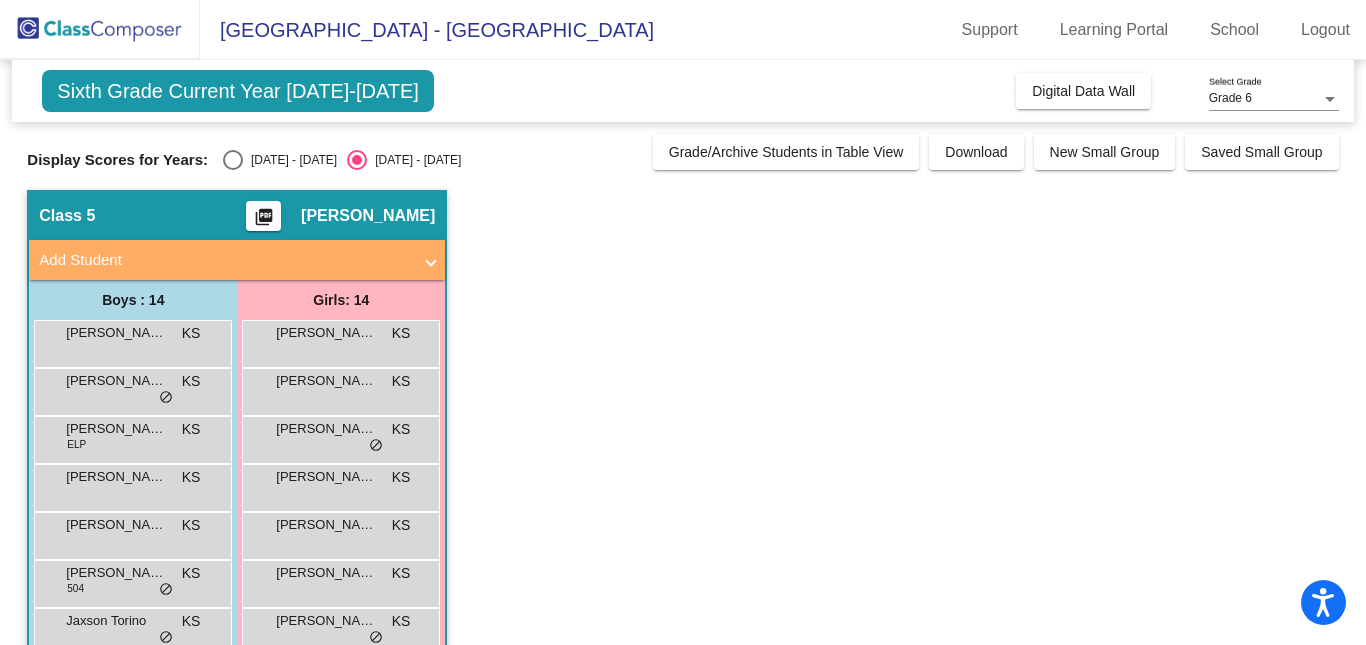 click at bounding box center (233, 160) 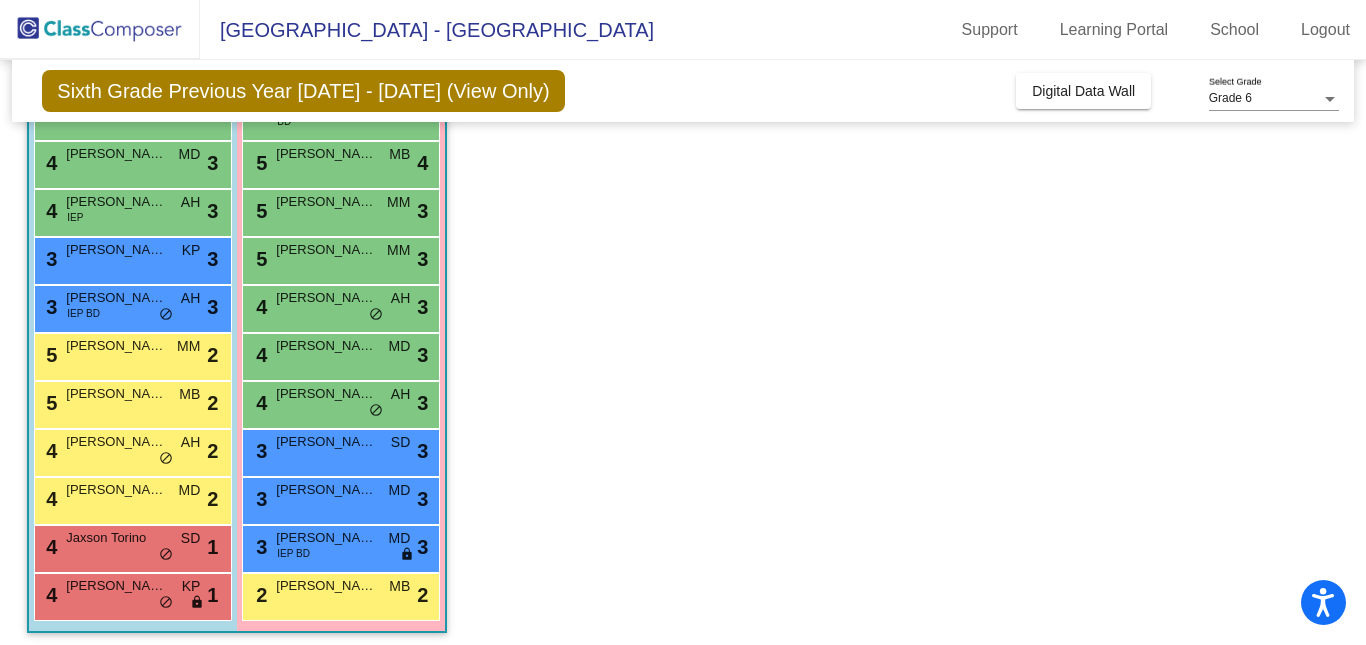 scroll, scrollTop: 372, scrollLeft: 0, axis: vertical 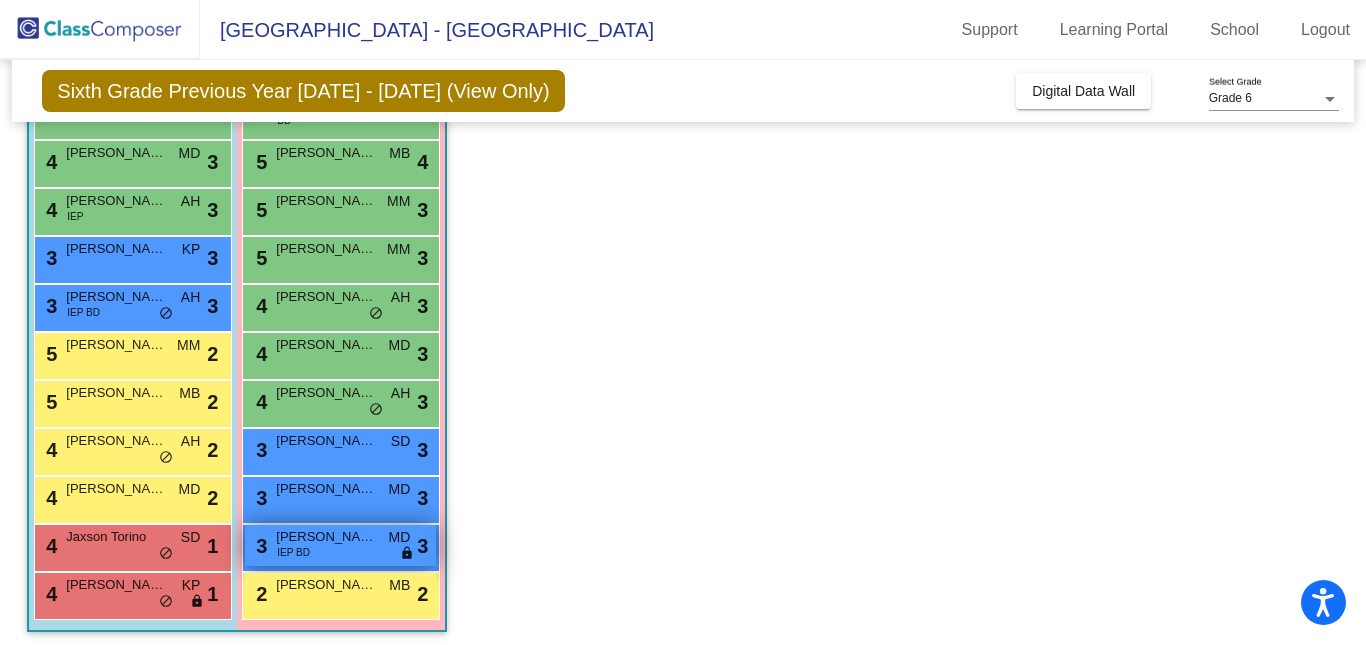click on "3 Rylee Edwards IEP BD MD lock do_not_disturb_alt 3" at bounding box center [340, 545] 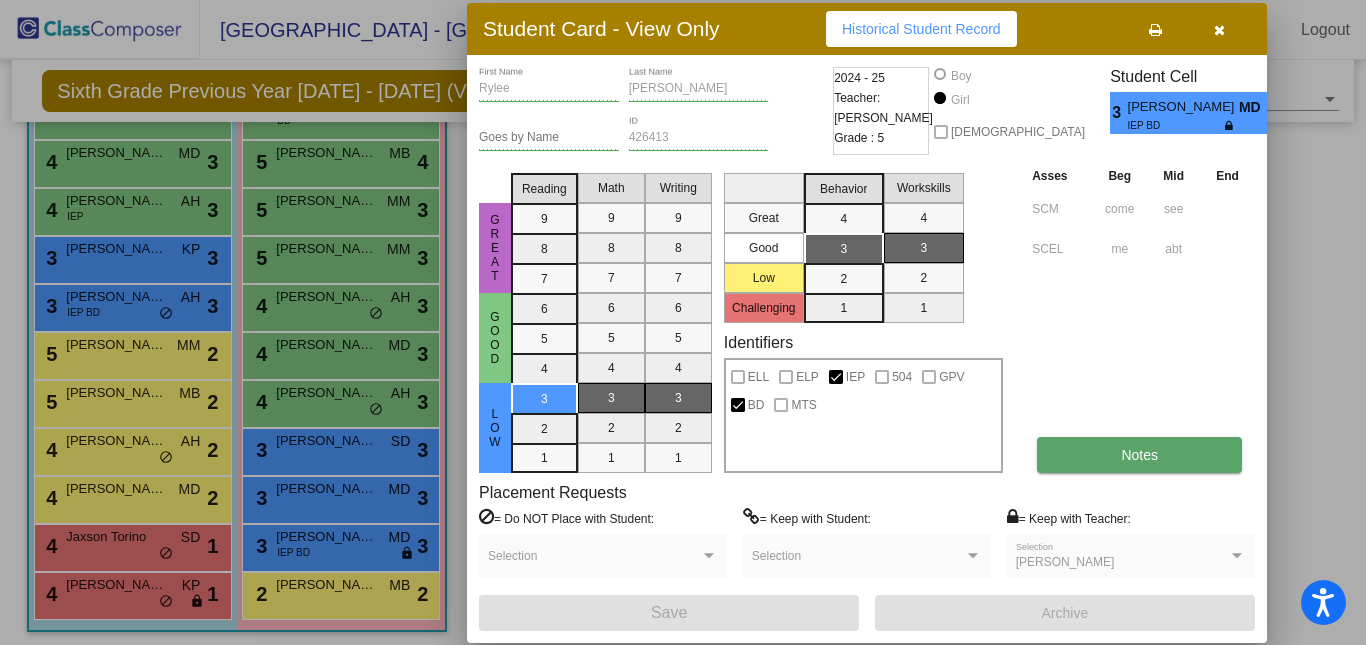 click on "Notes" at bounding box center (1139, 455) 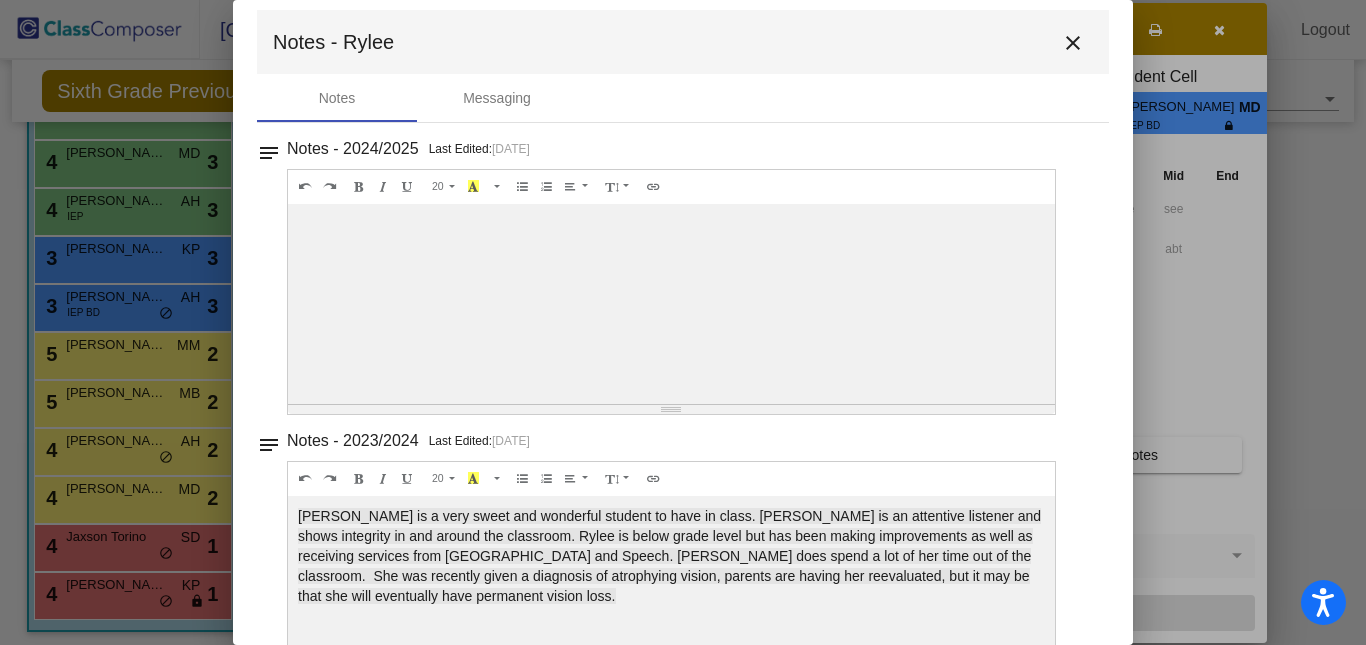 scroll, scrollTop: 0, scrollLeft: 0, axis: both 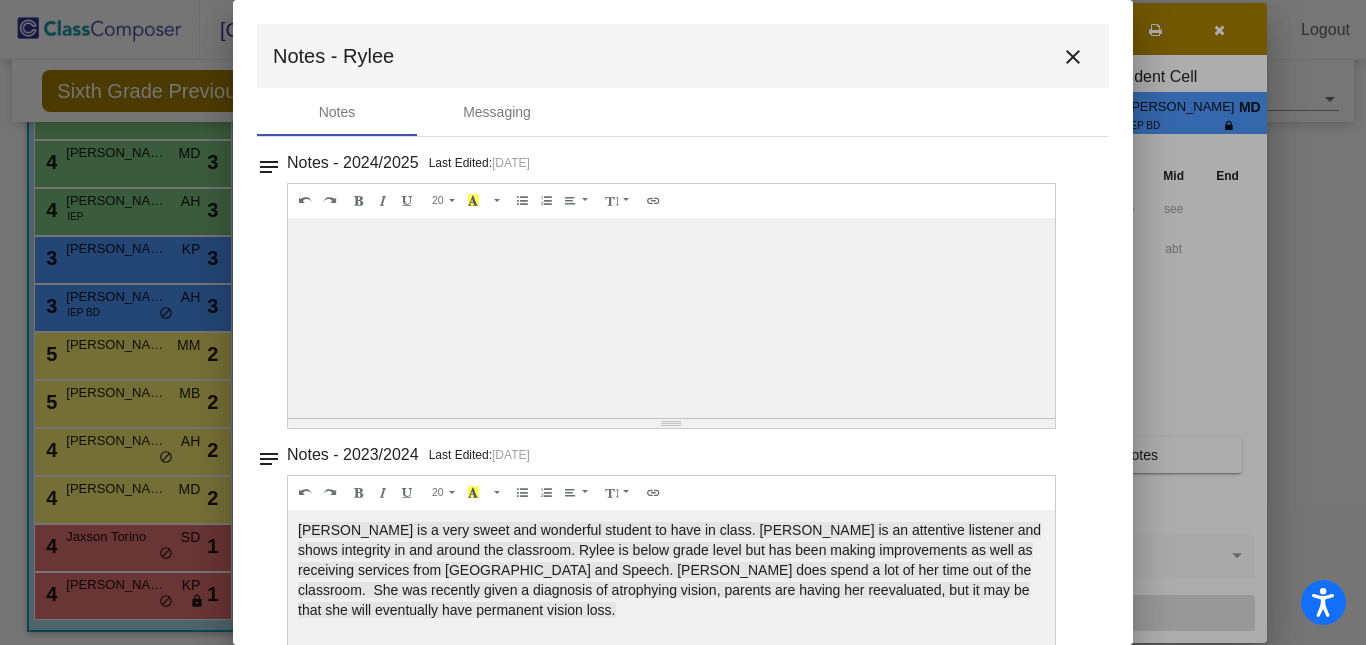 click on "close" at bounding box center (1073, 57) 